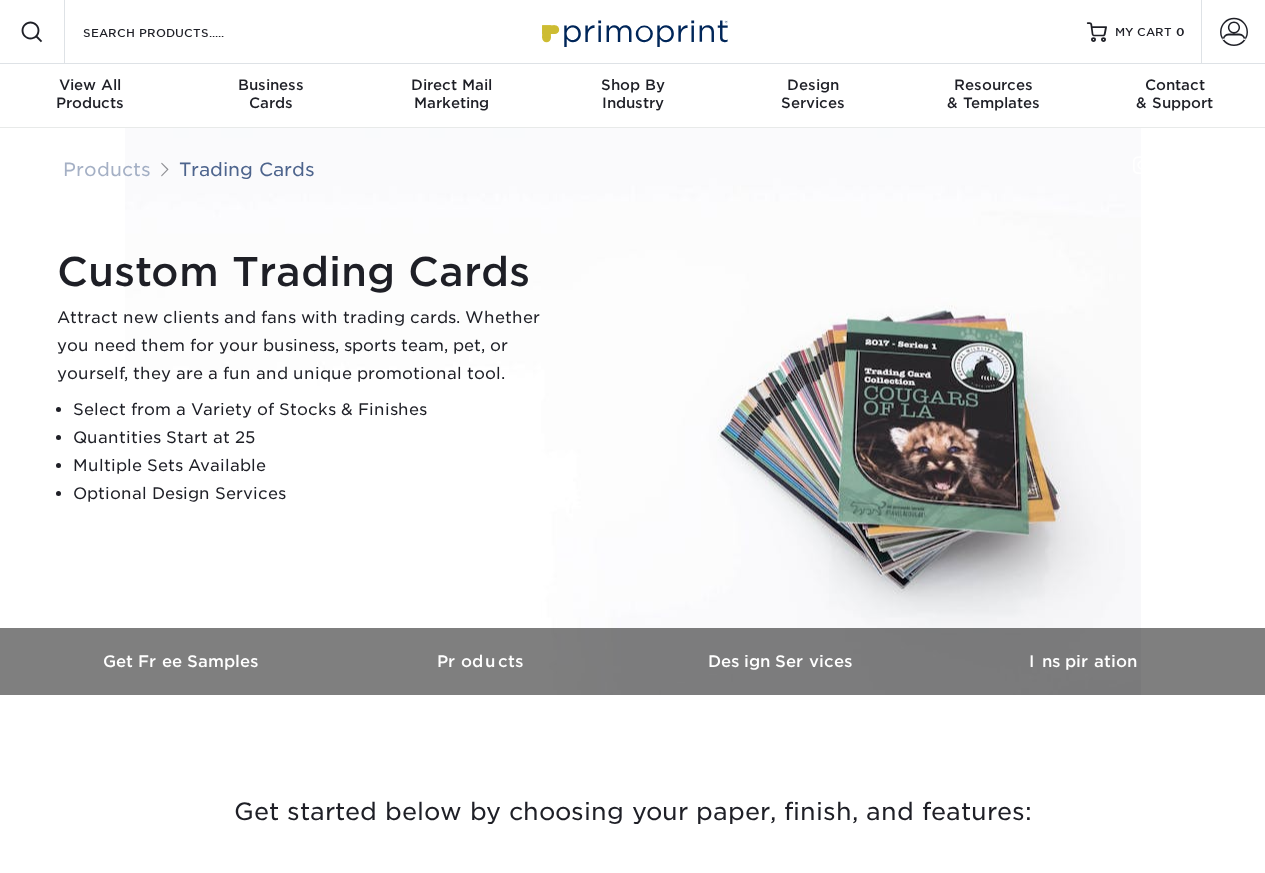 scroll, scrollTop: 0, scrollLeft: 0, axis: both 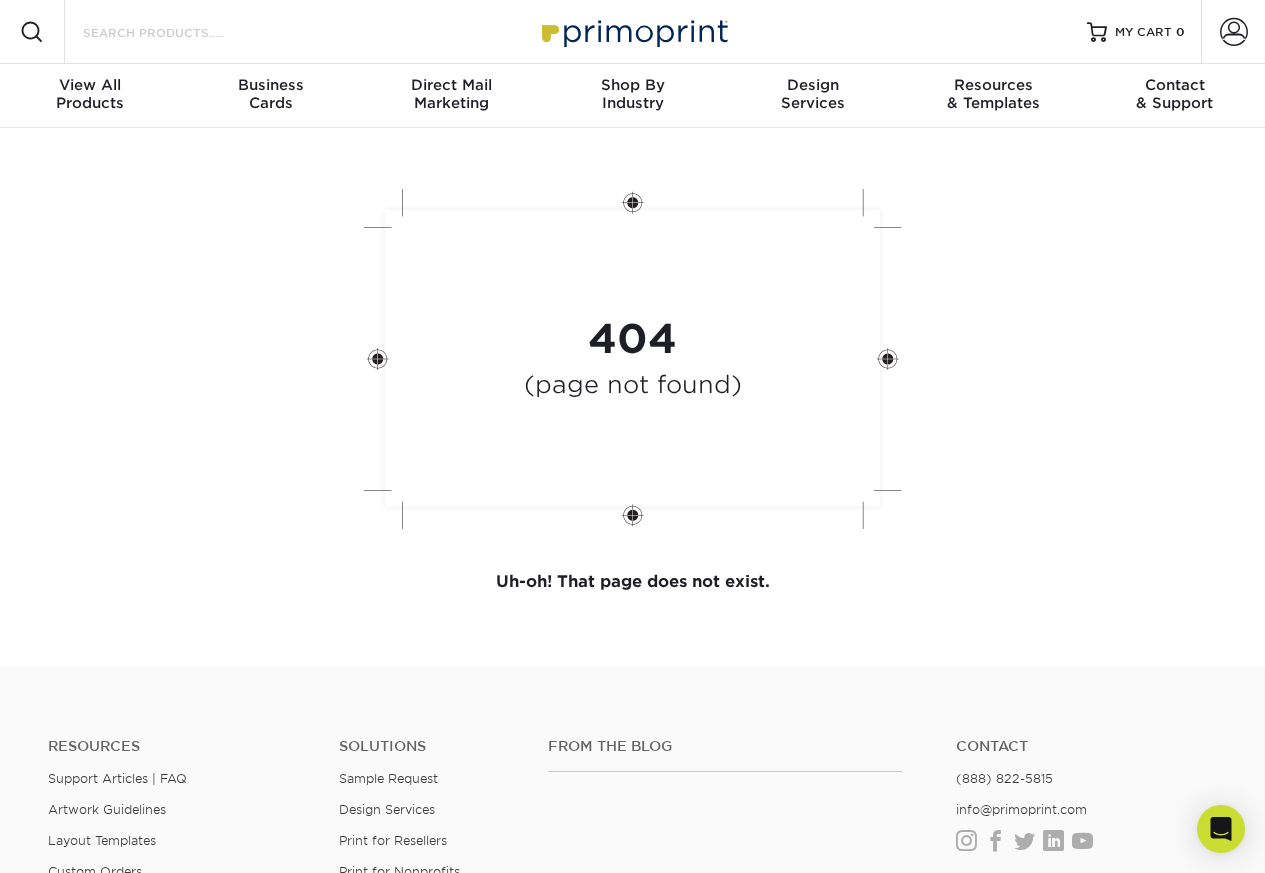 click on "Search Products" at bounding box center (178, 32) 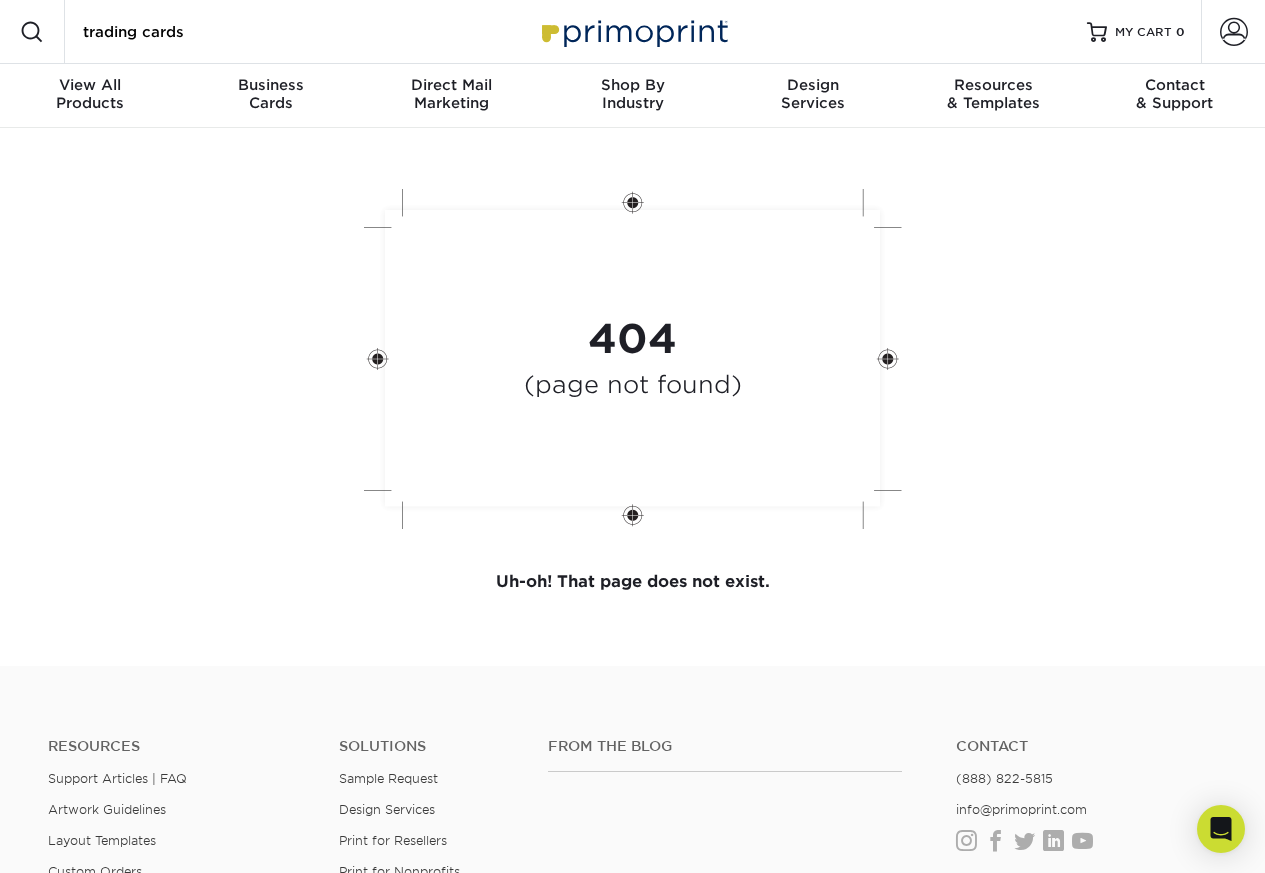 type on "trading cards" 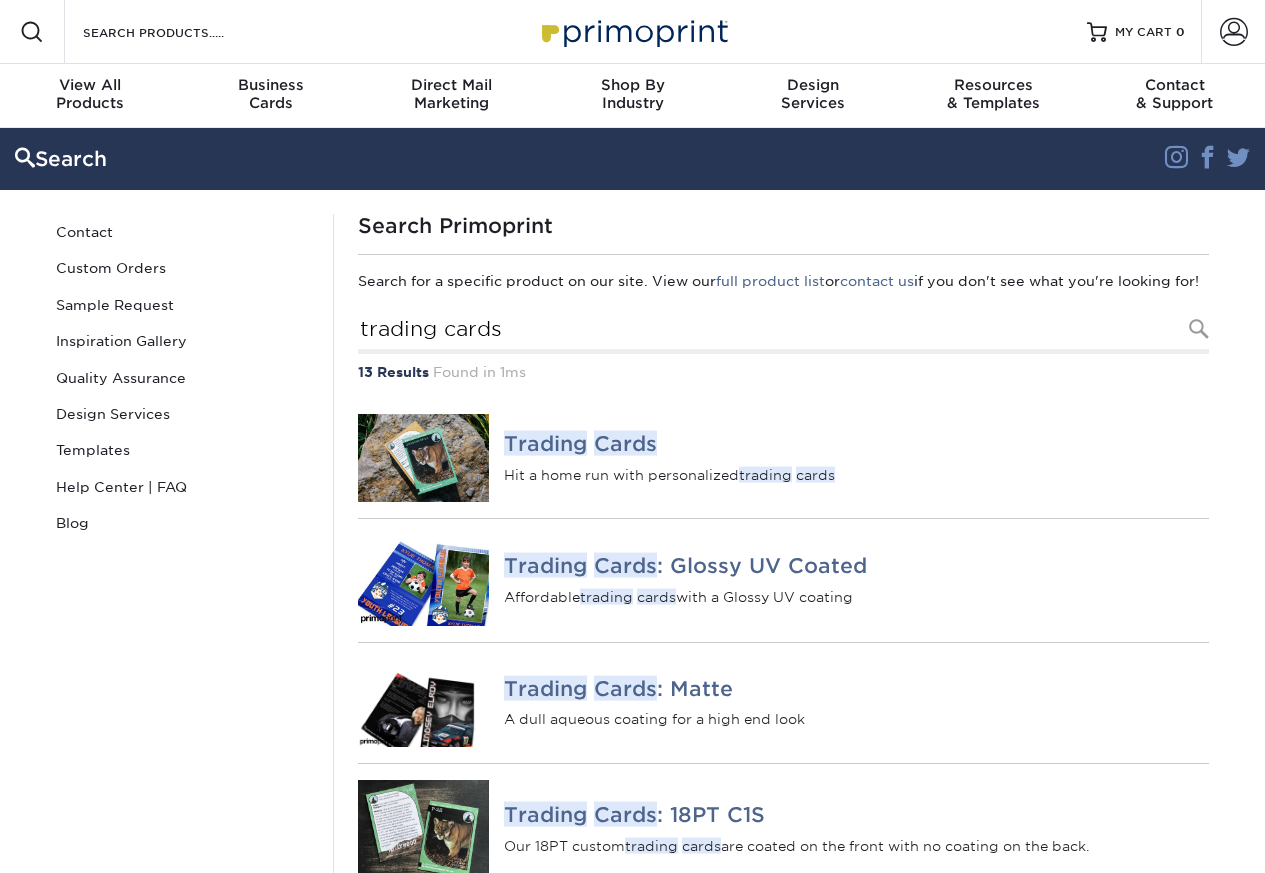 scroll, scrollTop: 0, scrollLeft: 0, axis: both 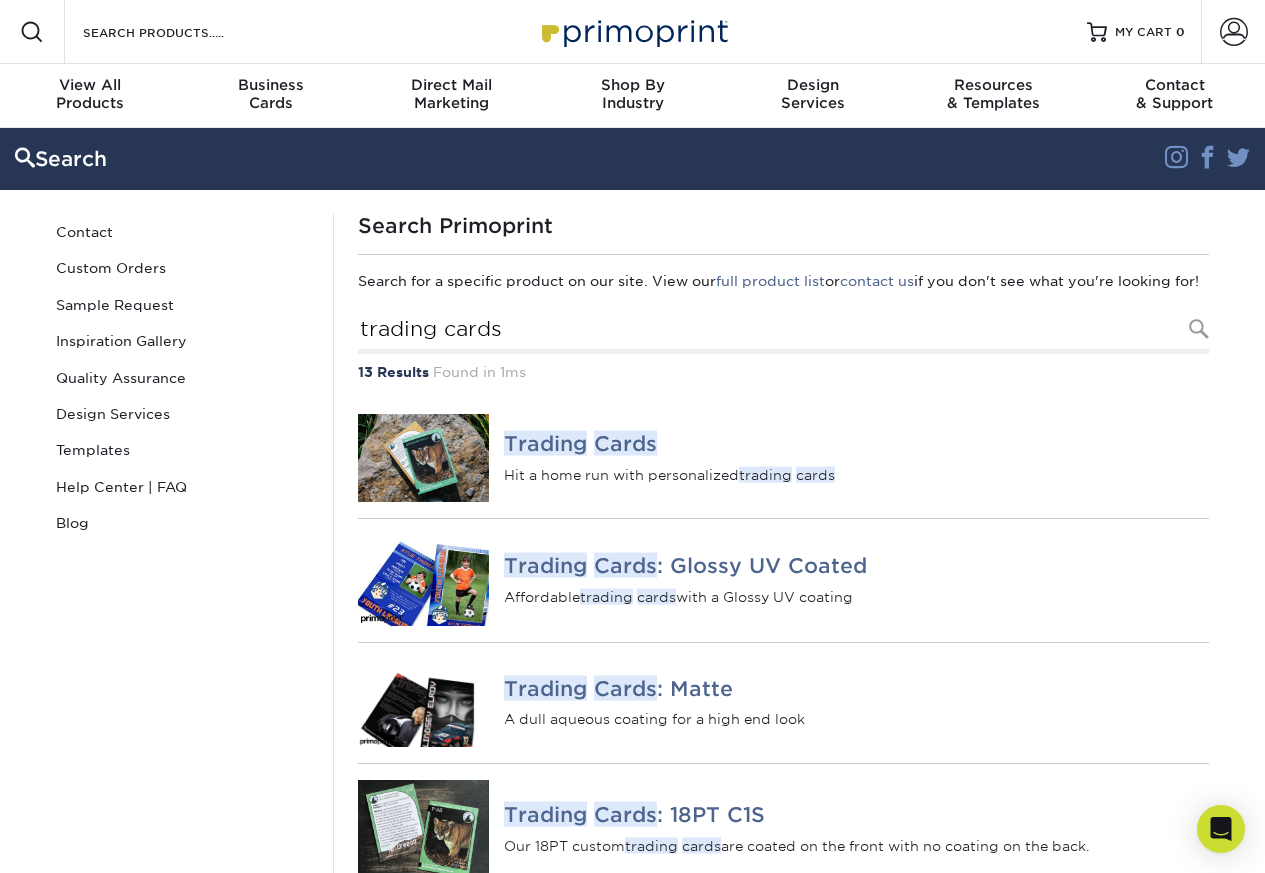 click on "Search Primoprint
Search for a specific product on our site. View our  full product list  or  contact us  if you don't see what you're looking for!
trading cards
13 Results   Found in 1ms
Trading   Cards
Hit a home run with personalized  trading   cards
Trading" at bounding box center (783, 1148) 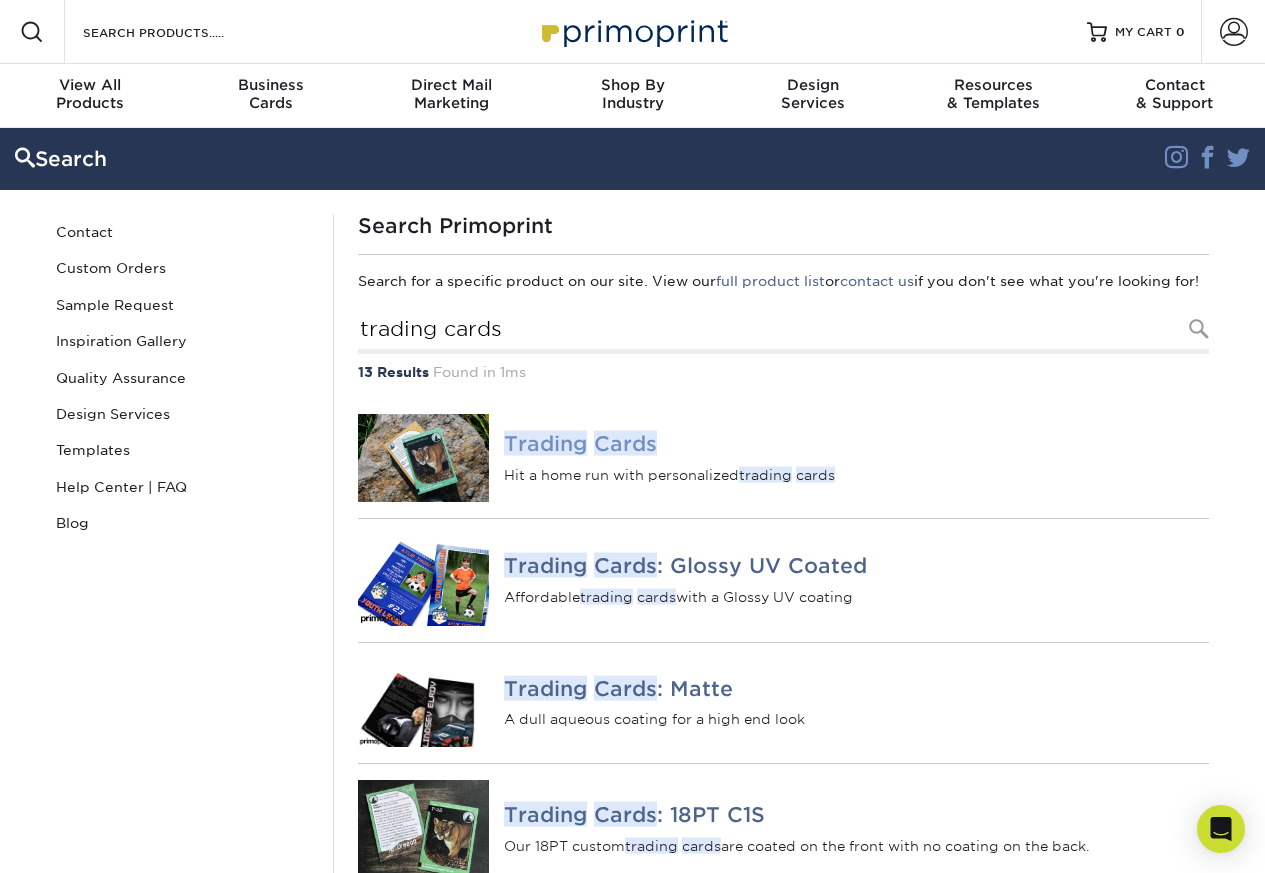 click at bounding box center (424, 458) 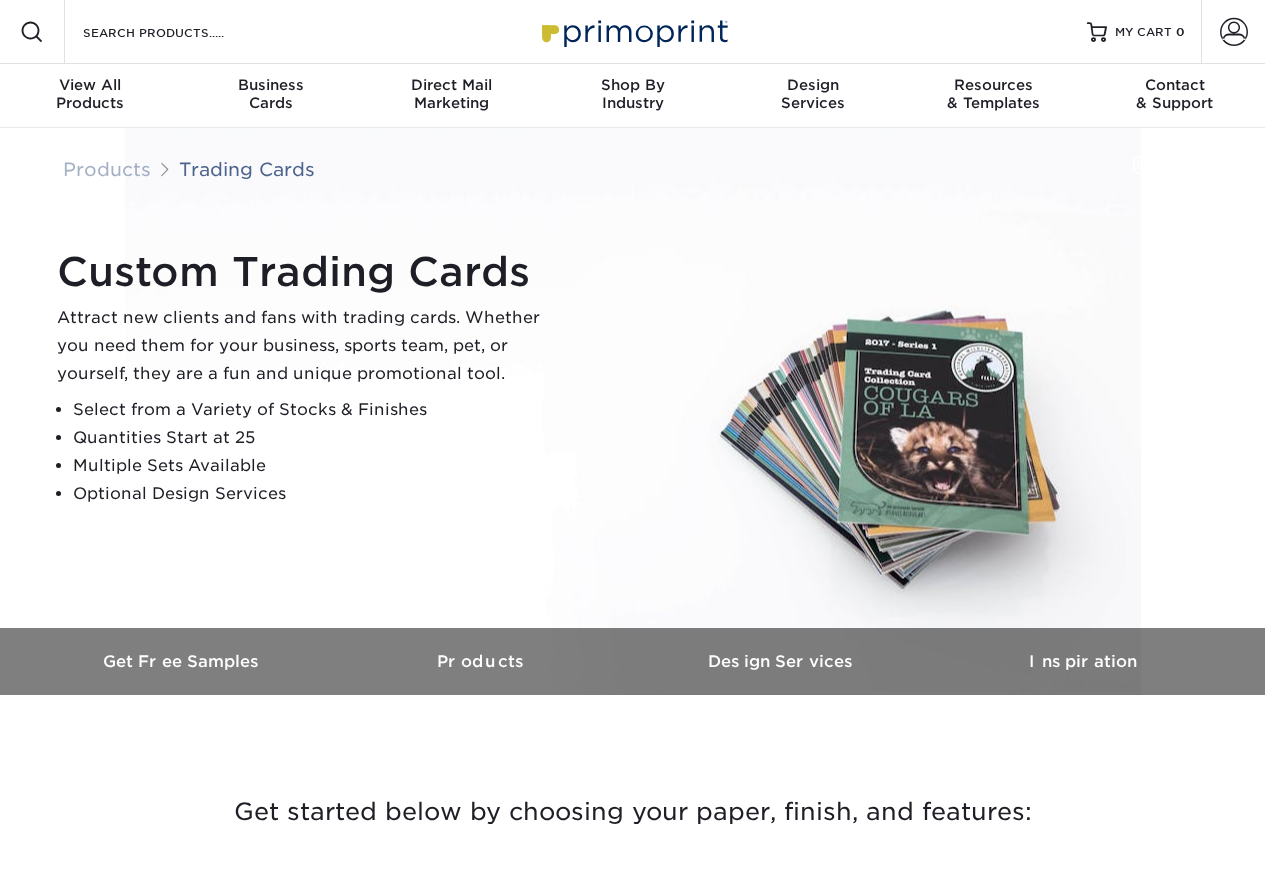 scroll, scrollTop: 0, scrollLeft: 0, axis: both 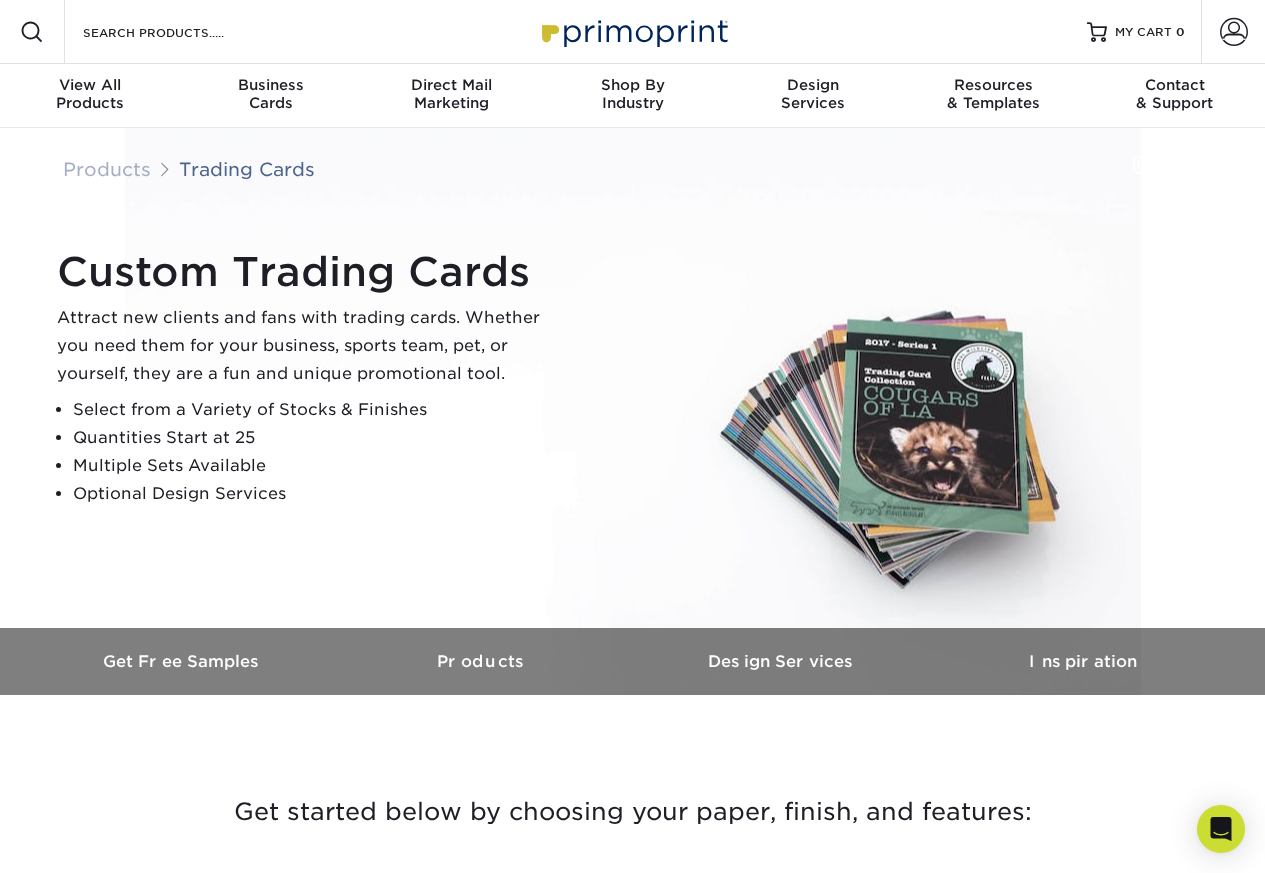 click on "Custom Trading Cards
Attract new clients and fans with trading cards. Whether you need them for your business, sports team, pet, or yourself, they are a fun and unique promotional tool.
Select from a Variety of Stocks & Finishes
Quantities Start at 25
Multiple Sets Available
Optional Design Services" at bounding box center [642, 378] 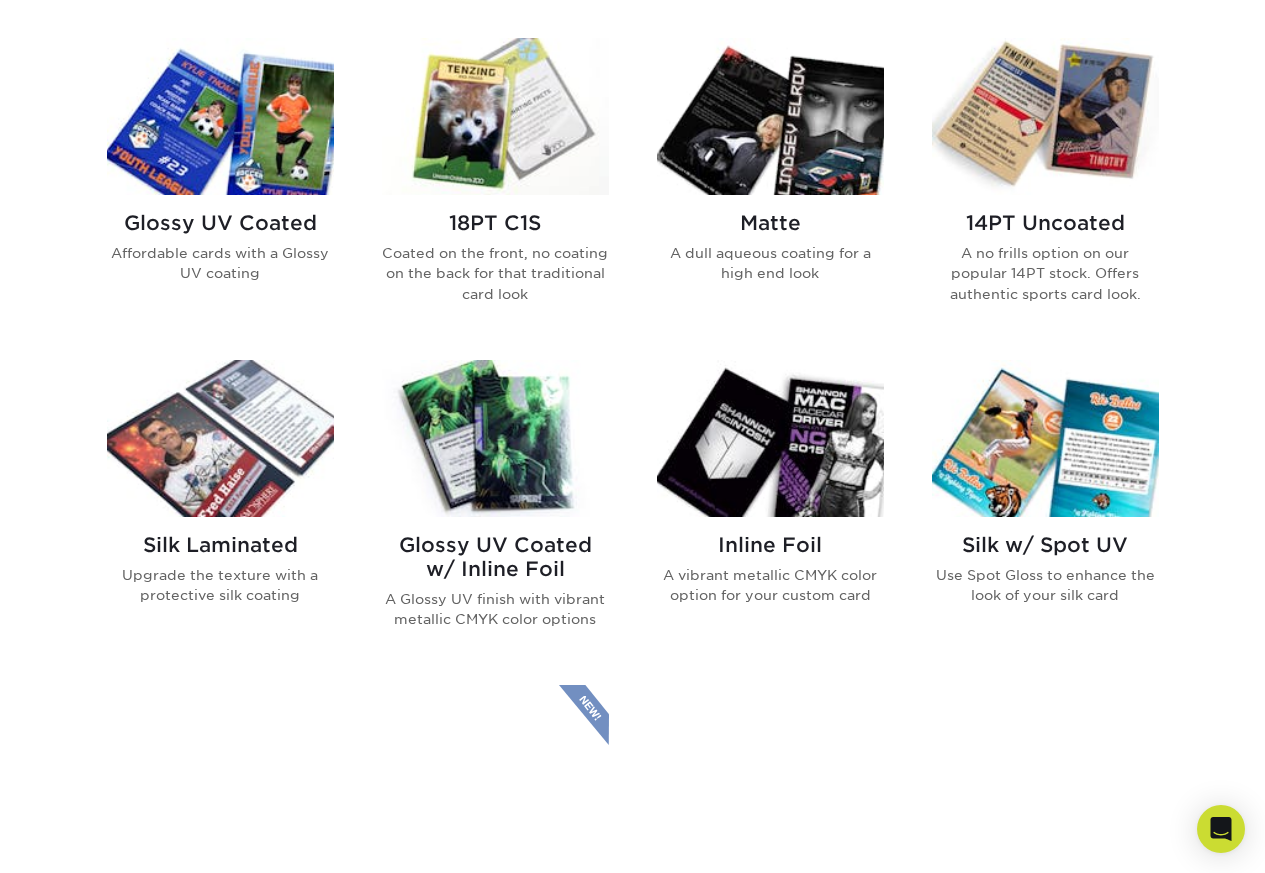 scroll, scrollTop: 1200, scrollLeft: 0, axis: vertical 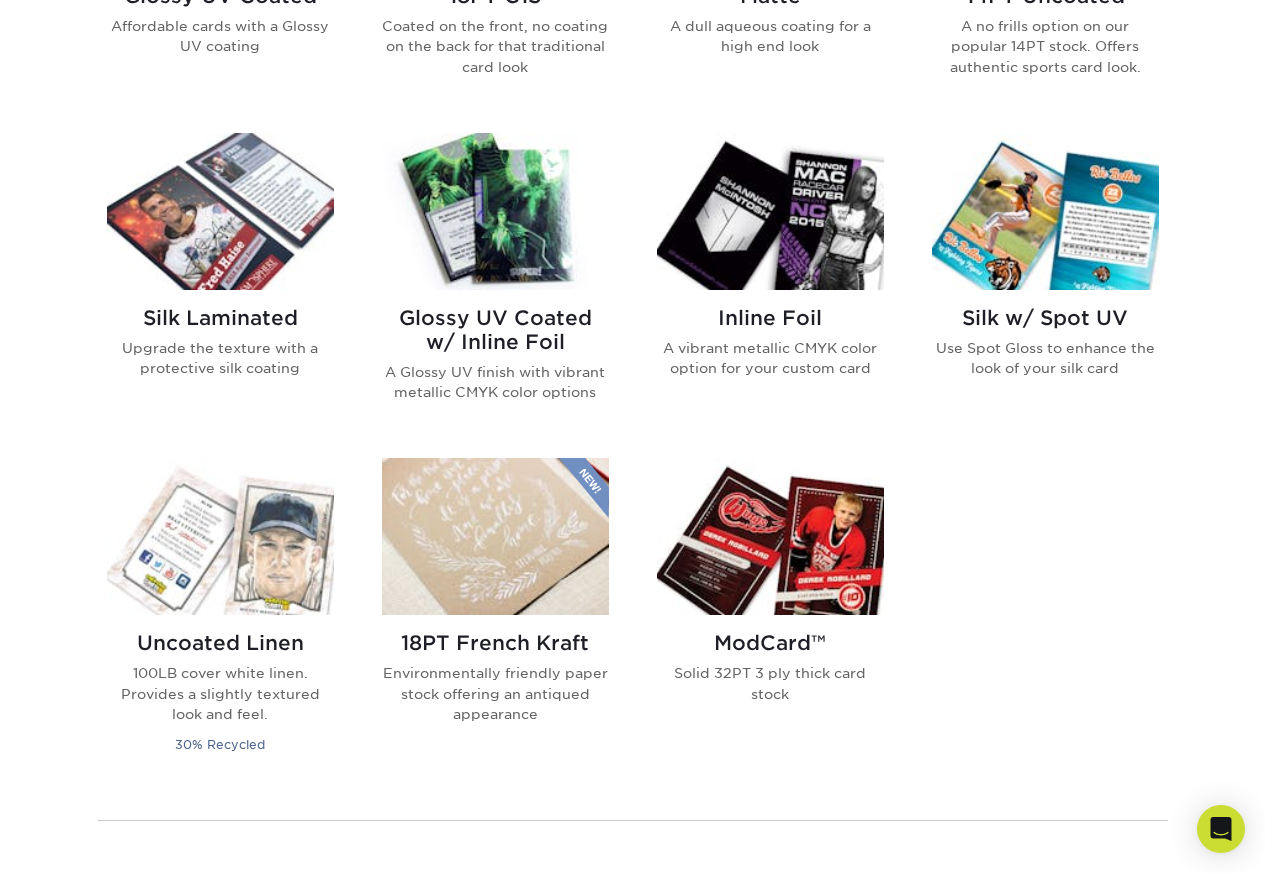 click on "Glossy UV Coated w/ Inline Foil" at bounding box center (495, 330) 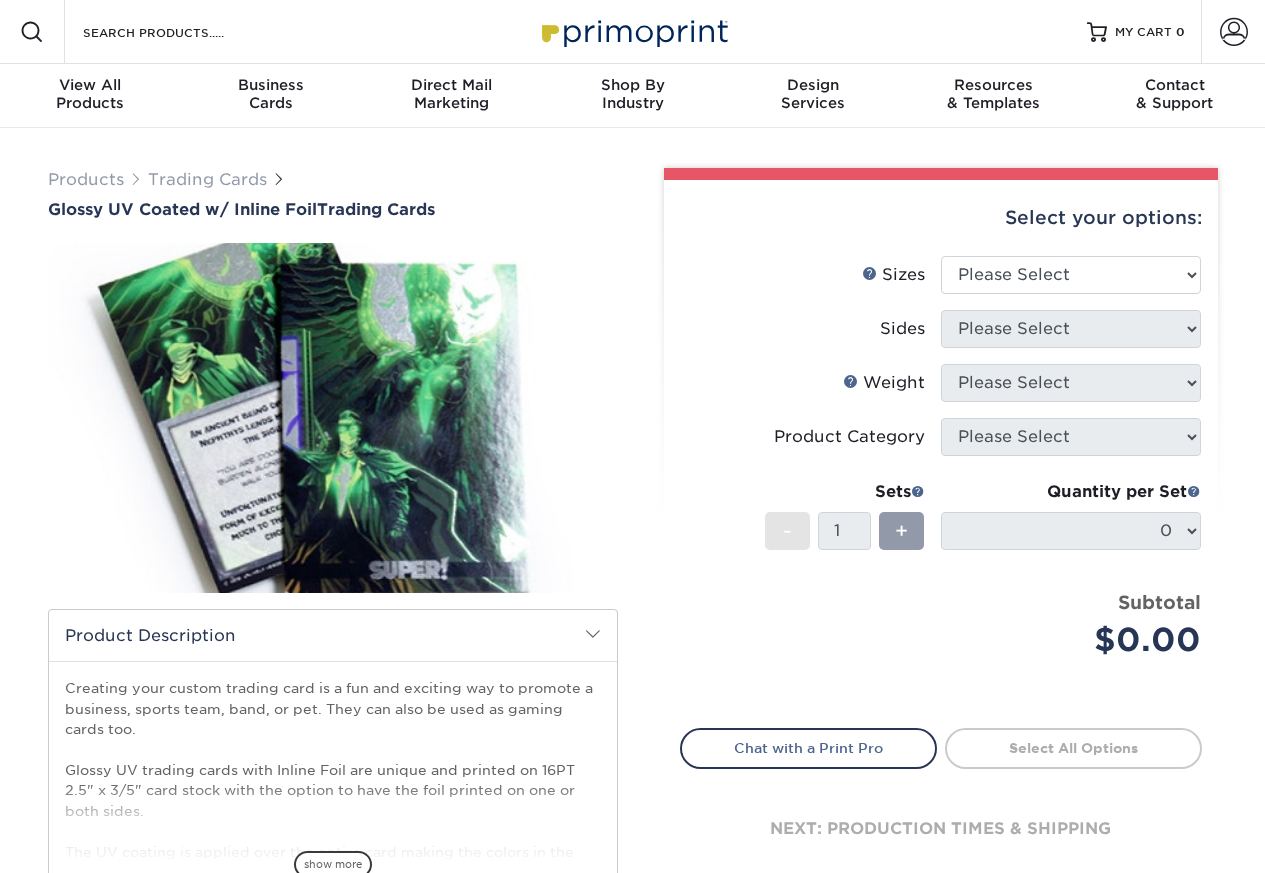 scroll, scrollTop: 0, scrollLeft: 0, axis: both 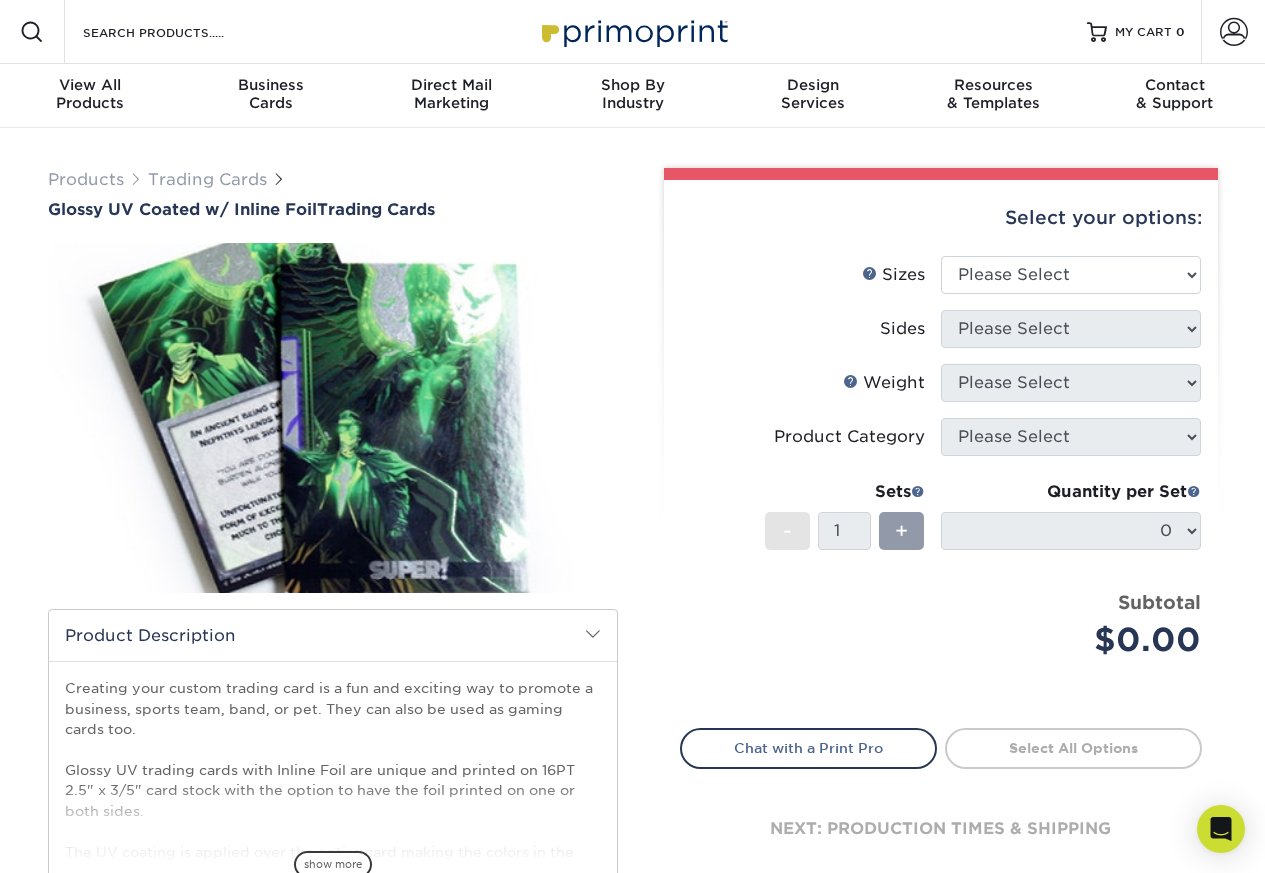 click at bounding box center [333, 418] 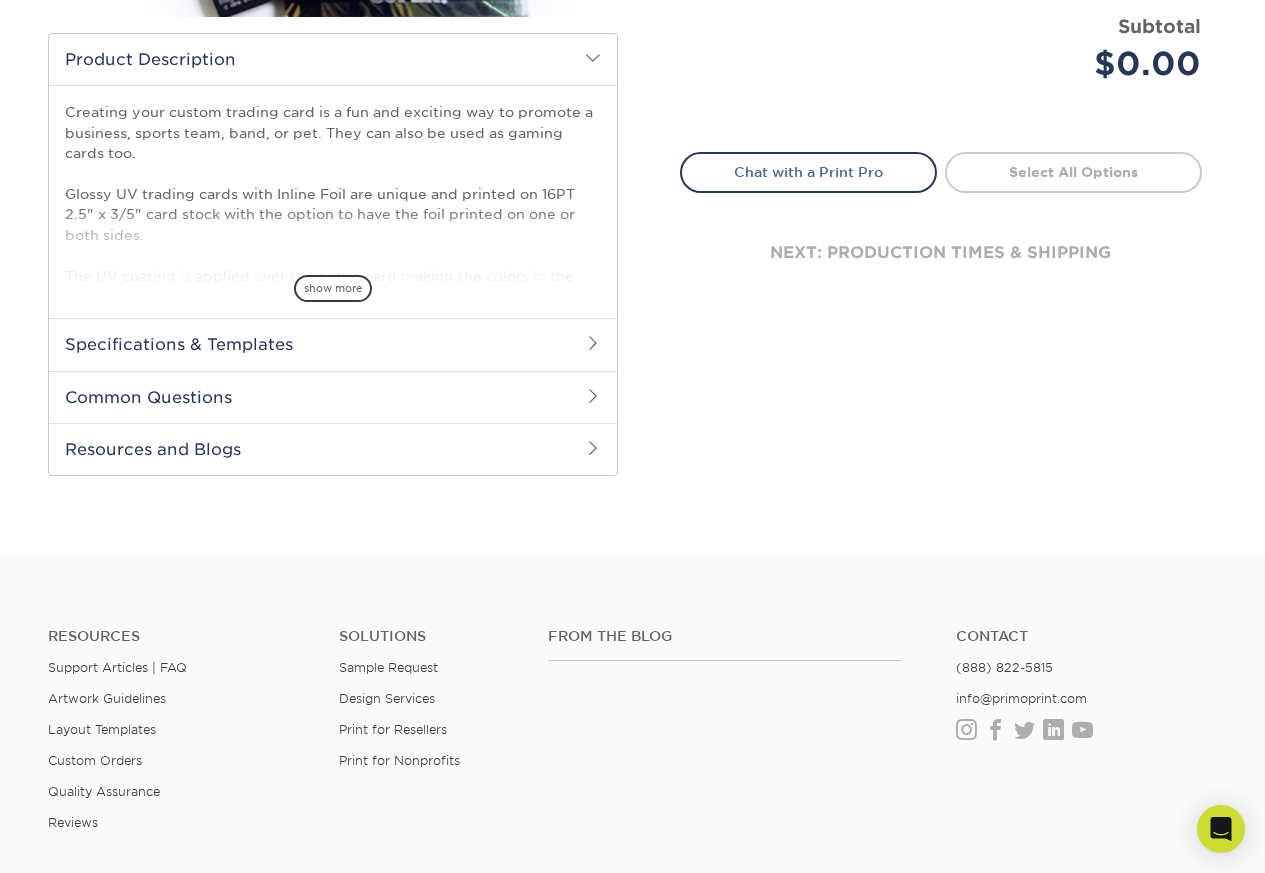 scroll, scrollTop: 600, scrollLeft: 0, axis: vertical 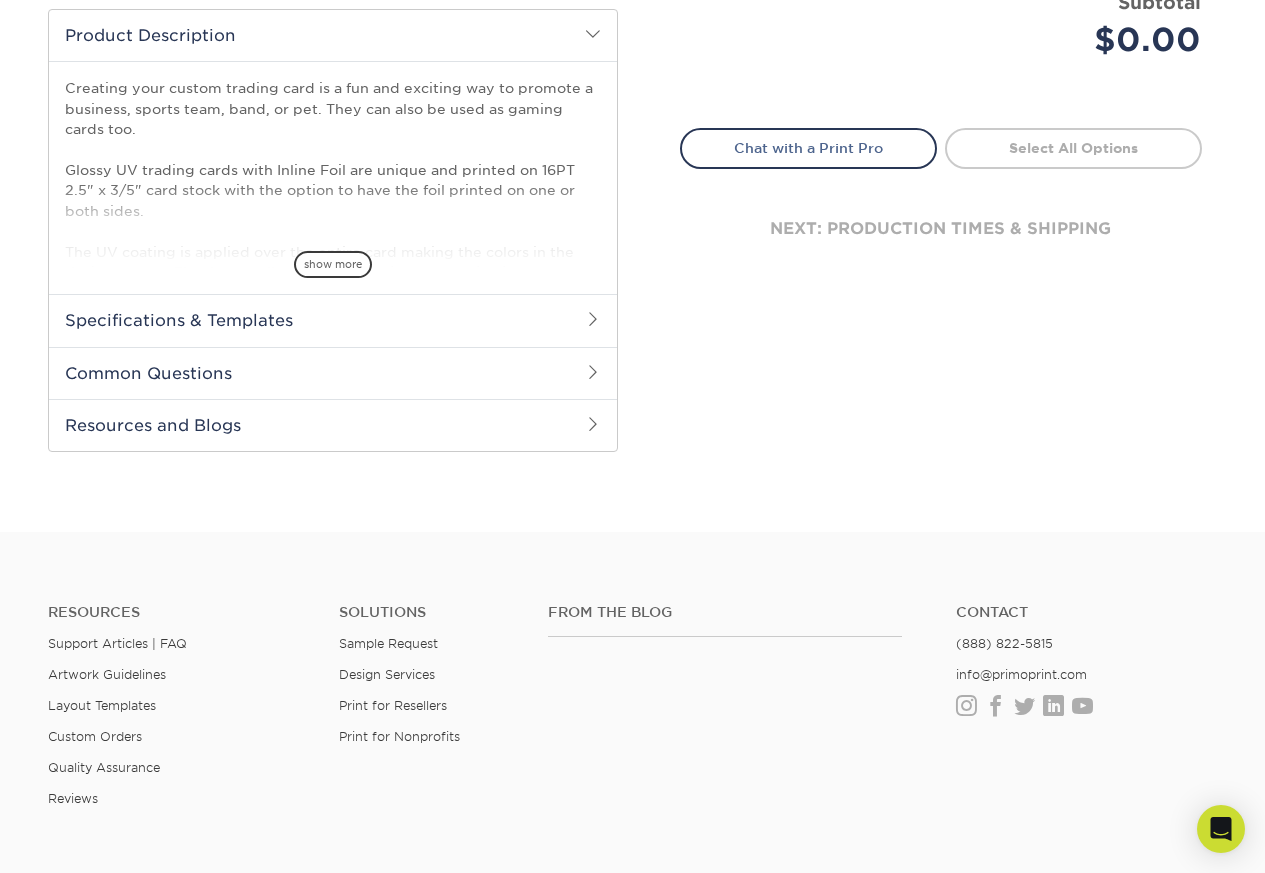 click on "Common Questions" at bounding box center (333, 373) 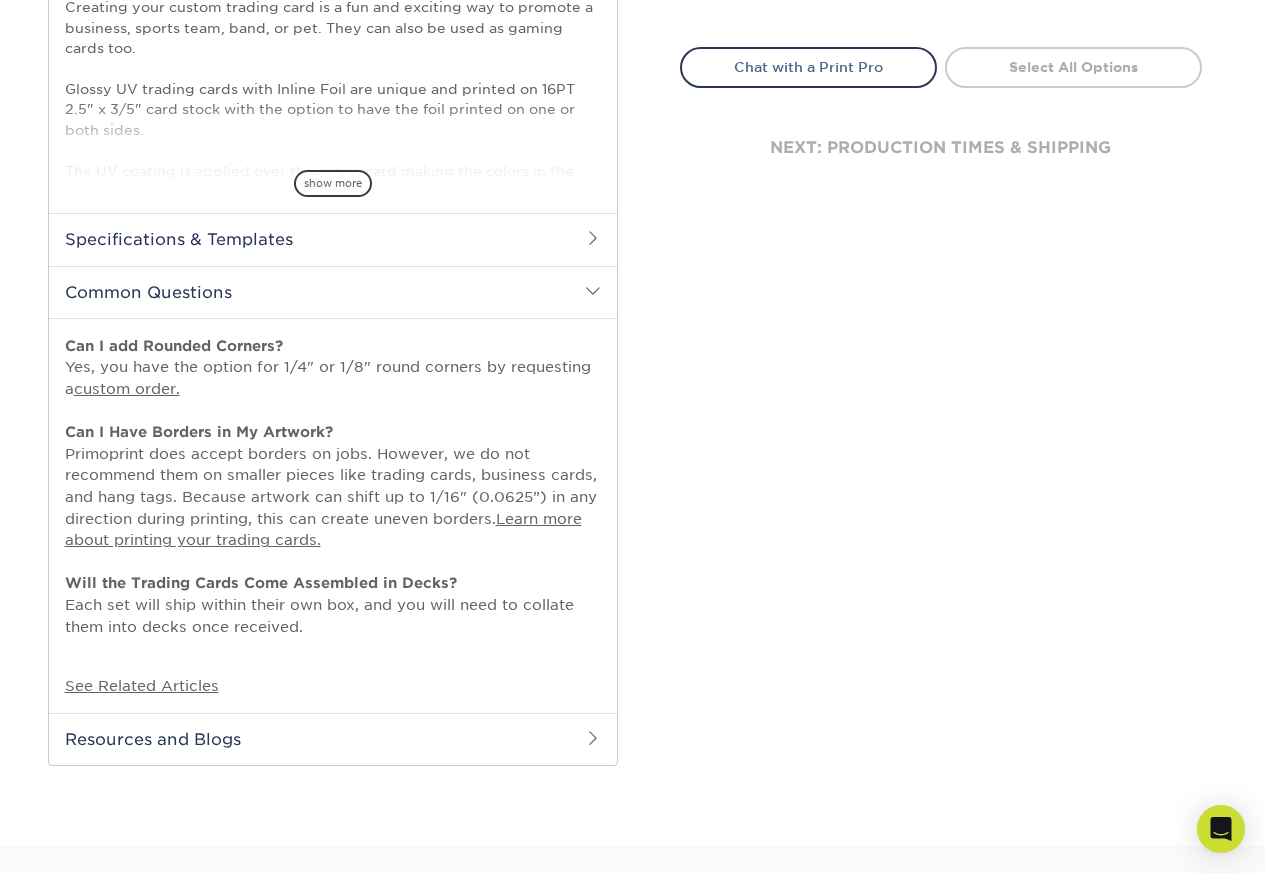 scroll, scrollTop: 960, scrollLeft: 0, axis: vertical 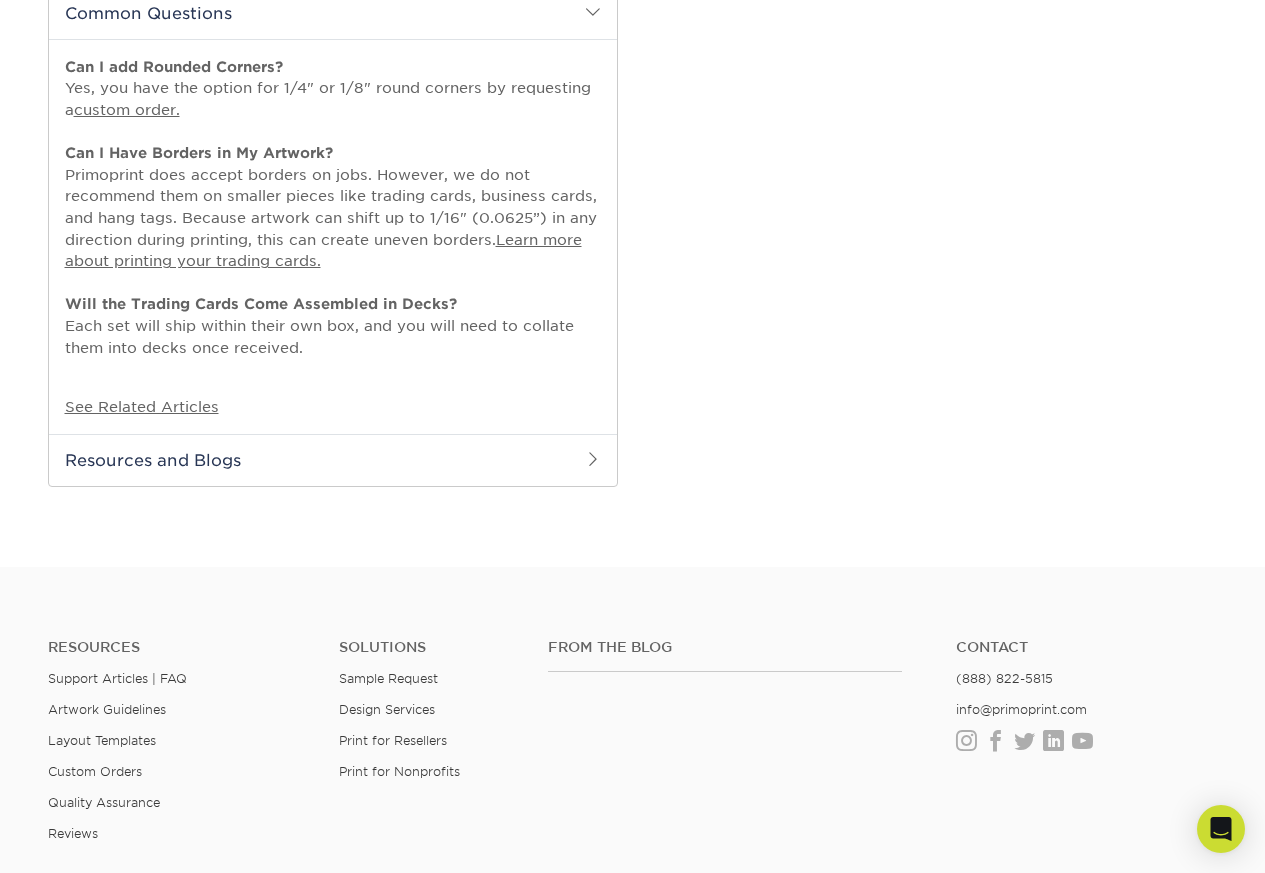 click on "Can I add Rounded Corners?
Yes, you have the option for 1/4" or 1/8" round corners by requesting a  custom order.
Can I Have Borders in My Artwork?  Primoprint does accept borders on jobs. However, we do not recommend them on smaller pieces like trading cards, business cards, and hang tags. Because artwork can shift up to 1/16" (0.0625”) in any direction during printing, this can create uneven borders.  Learn more about printing your trading cards.
Will the Trading Cards Come Assembled in Decks? Each set will ship within their own box, and you will need to collate them into decks once received." at bounding box center [333, 218] 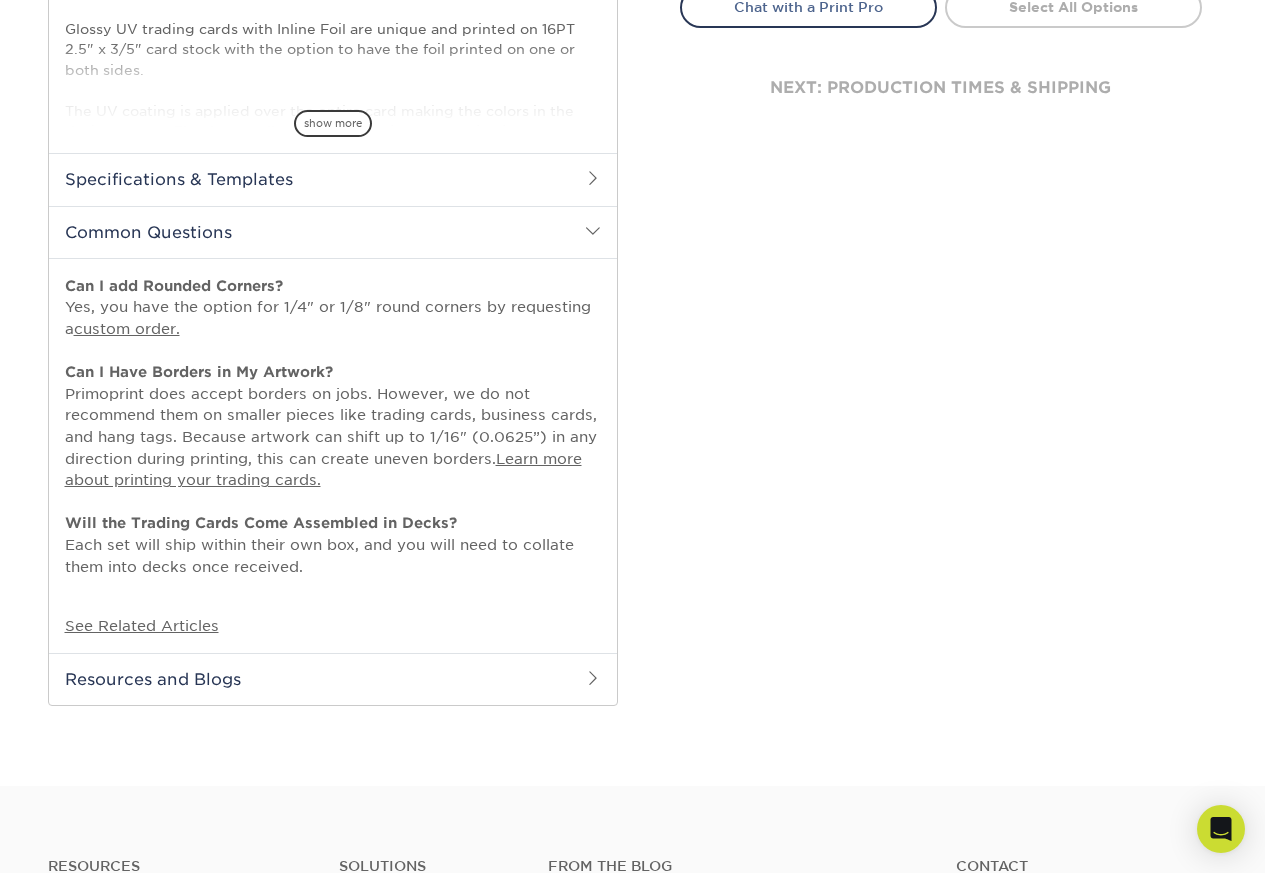 scroll, scrollTop: 720, scrollLeft: 0, axis: vertical 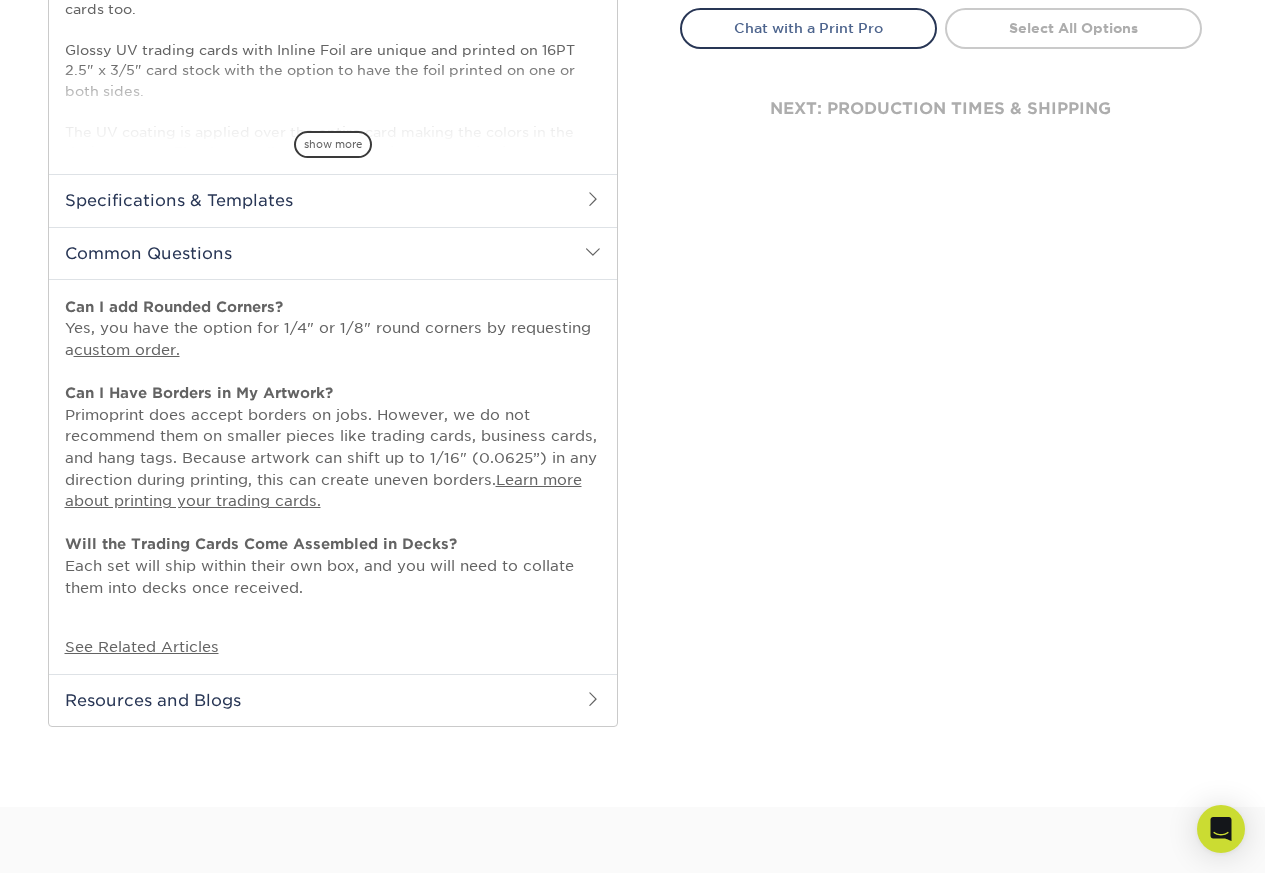 click on "Creating your custom trading card is a fun and exciting way to promote a business, sports team, band, or pet. They can also be used as gaming cards too.
Glossy UV trading cards with Inline Foil are unique and printed on 16PT 2.5" x 3/5" card stock with the option to have the foil printed on one or both sides.
The UV coating is applied over the entire card making the colors in the design to pop. They're excellent for your business, organization or your sports team!" at bounding box center (333, 70) 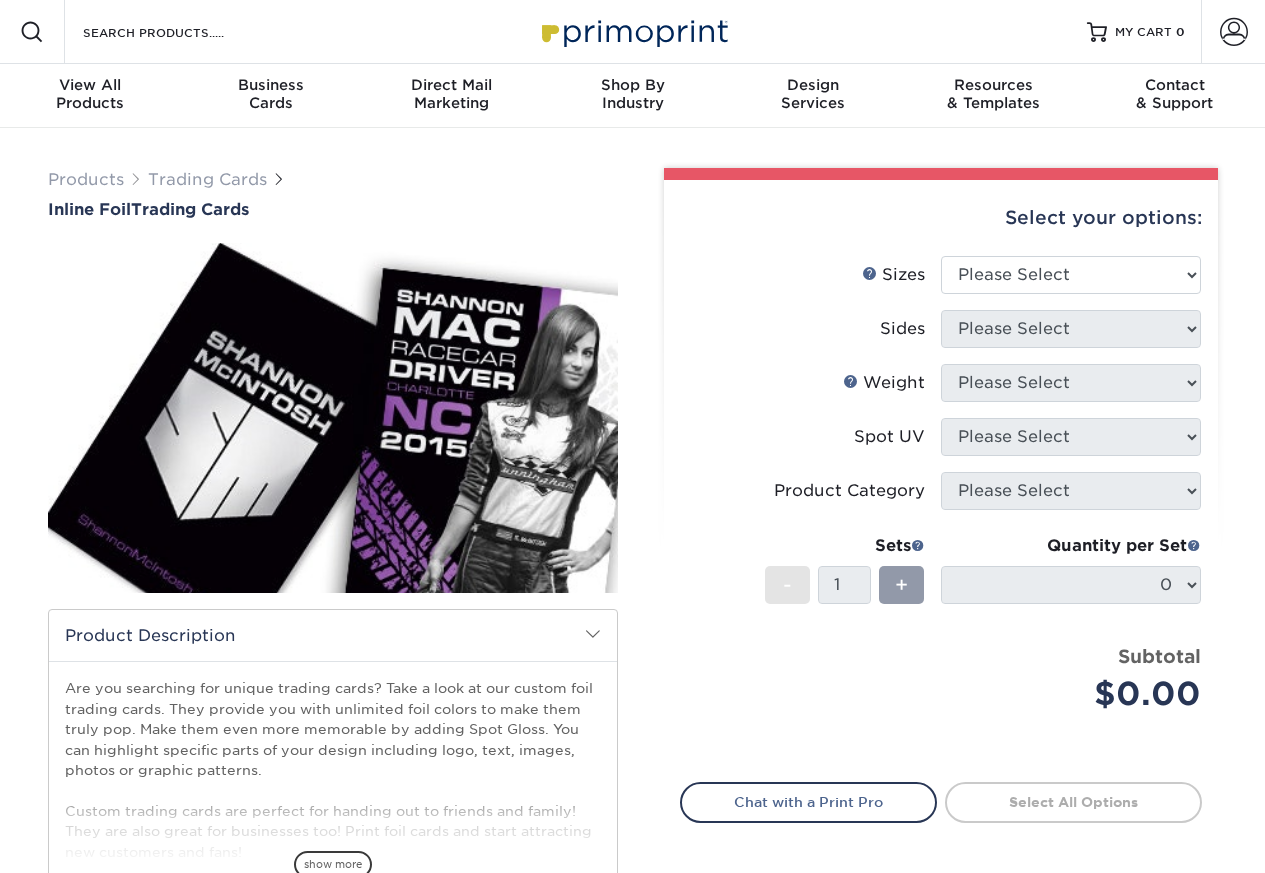 scroll, scrollTop: 0, scrollLeft: 0, axis: both 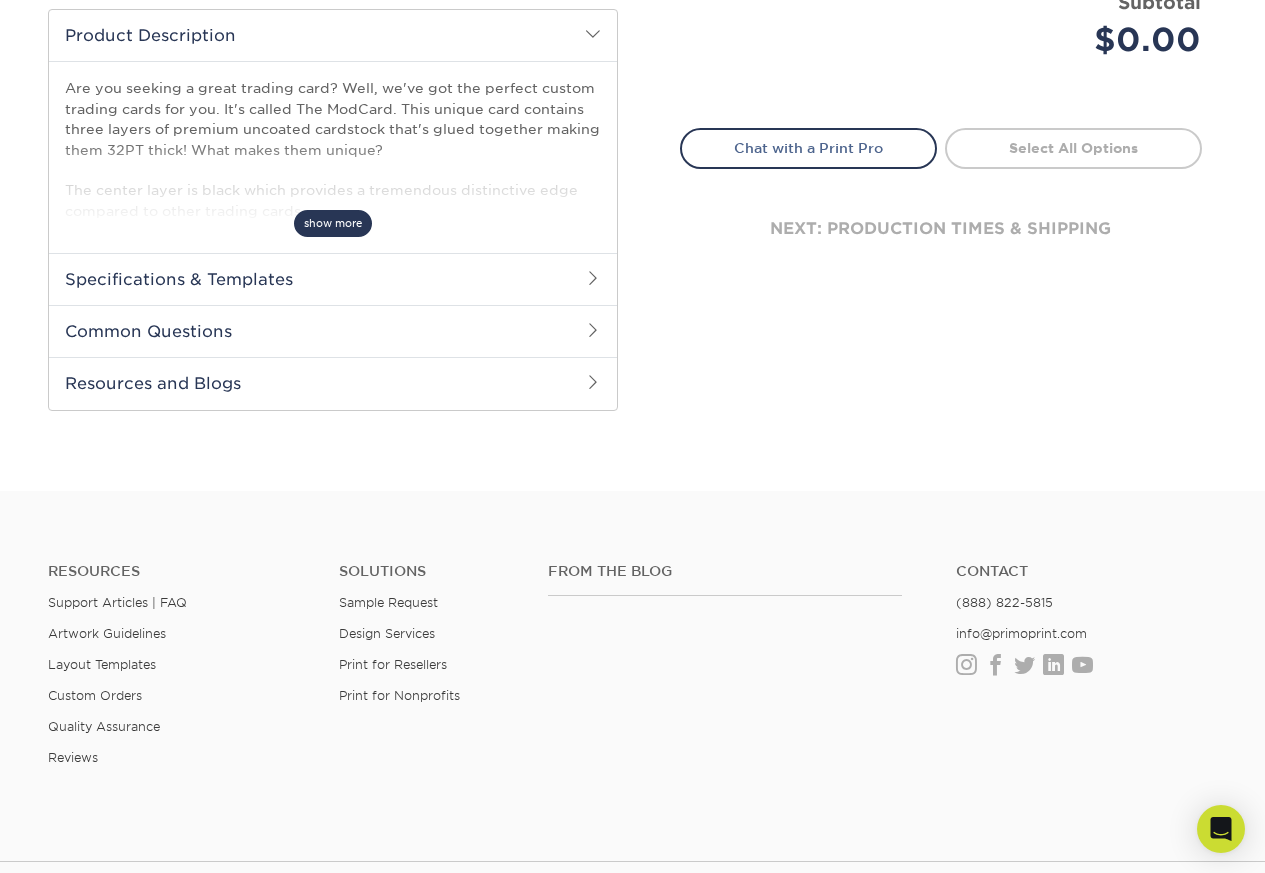 click on "show more" at bounding box center [333, 223] 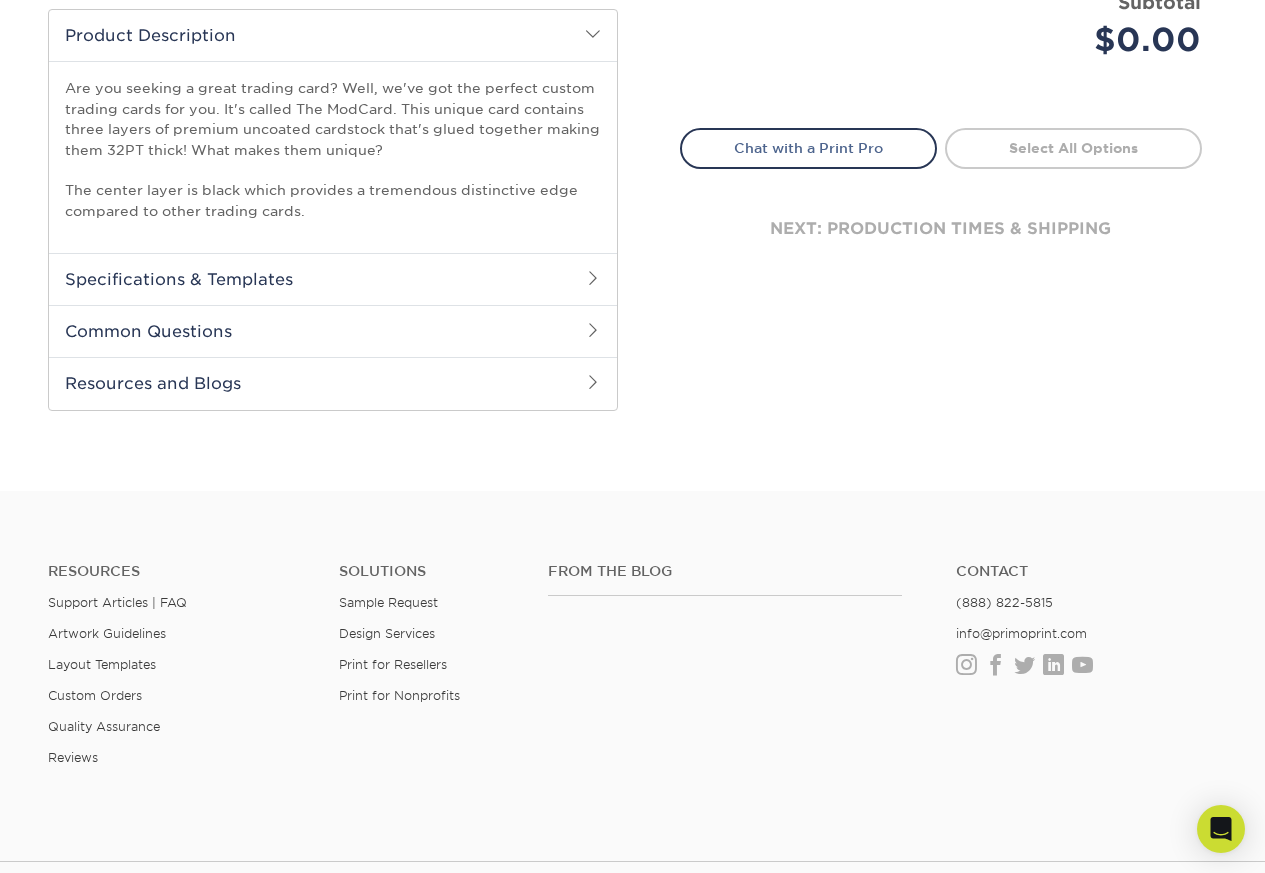 click on "Specifications & Templates" at bounding box center (333, 279) 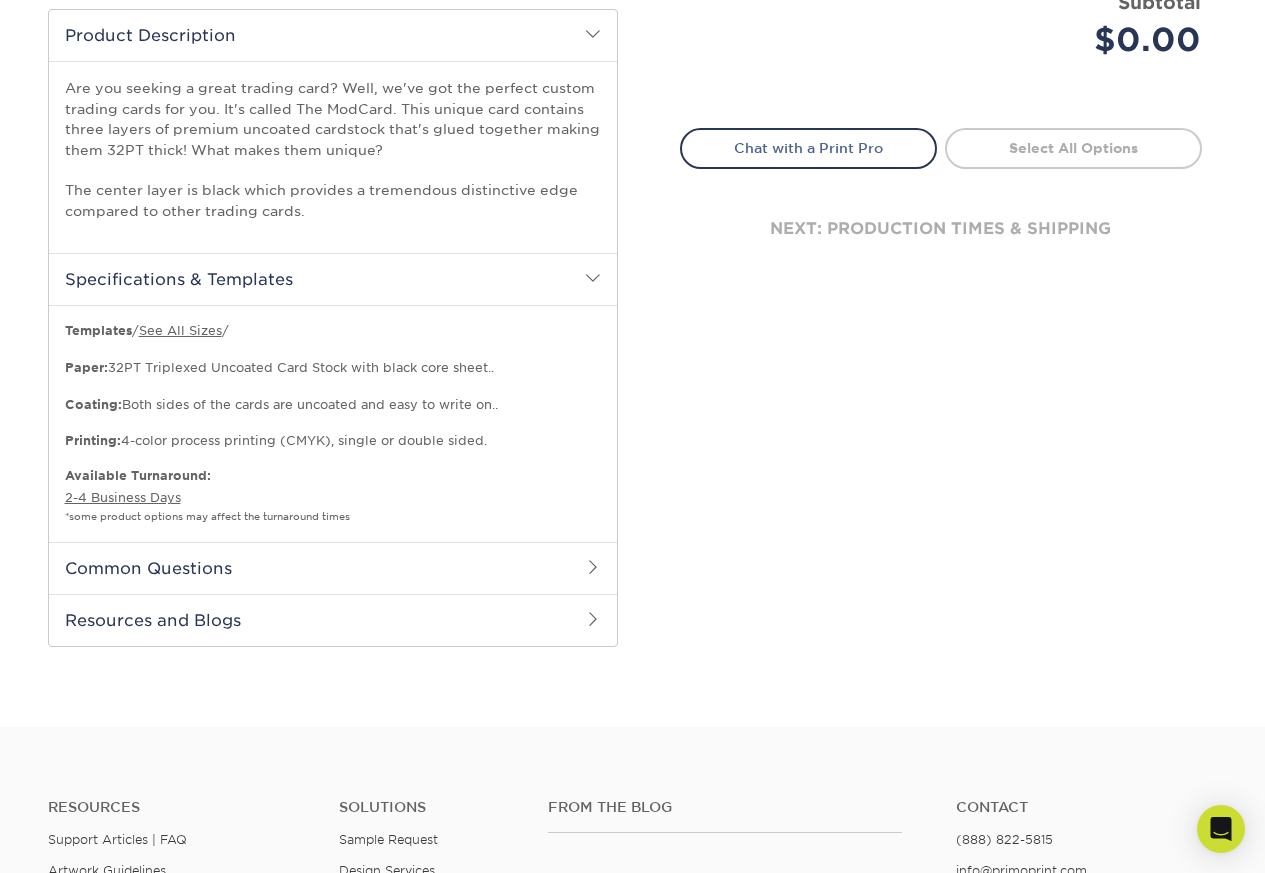 click on "Common Questions" at bounding box center (333, 568) 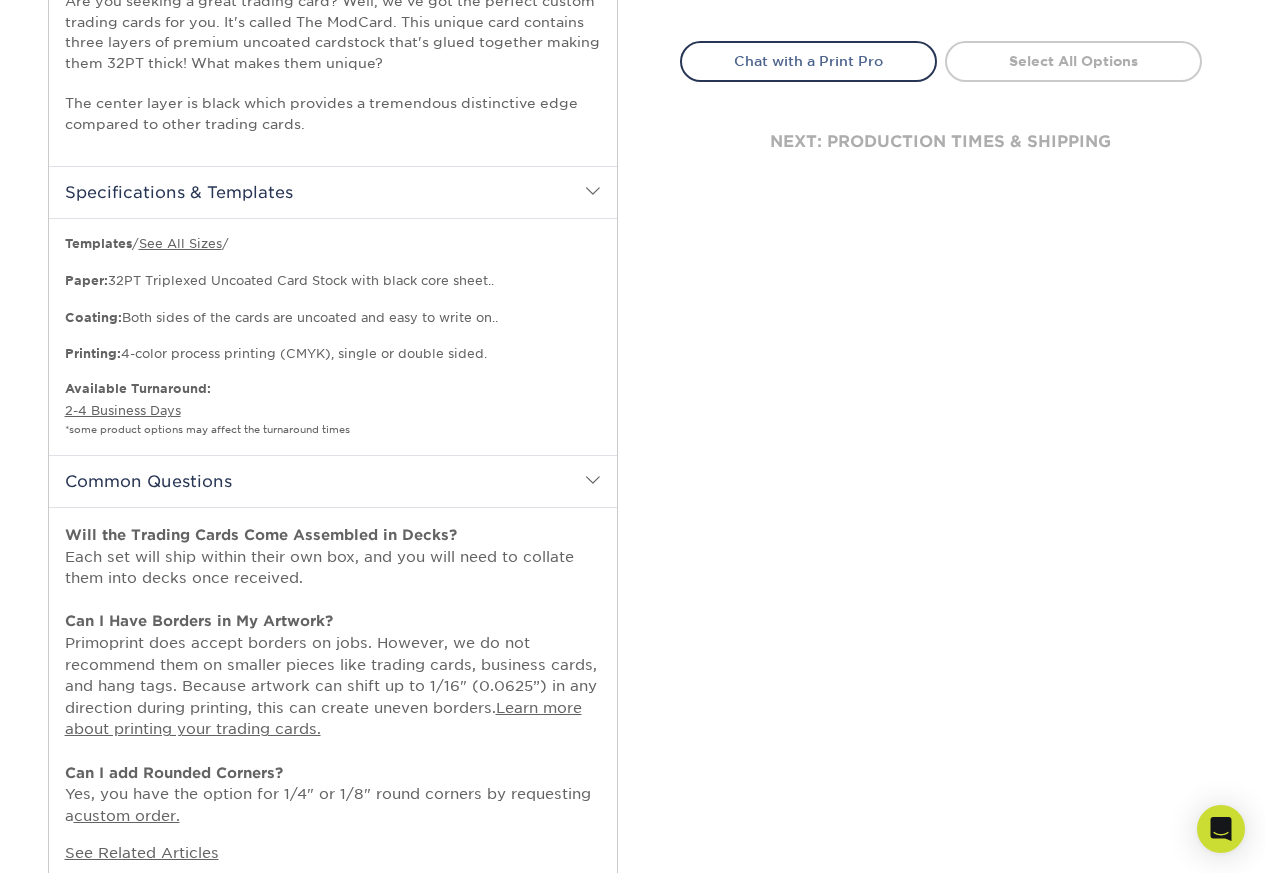 scroll, scrollTop: 720, scrollLeft: 0, axis: vertical 